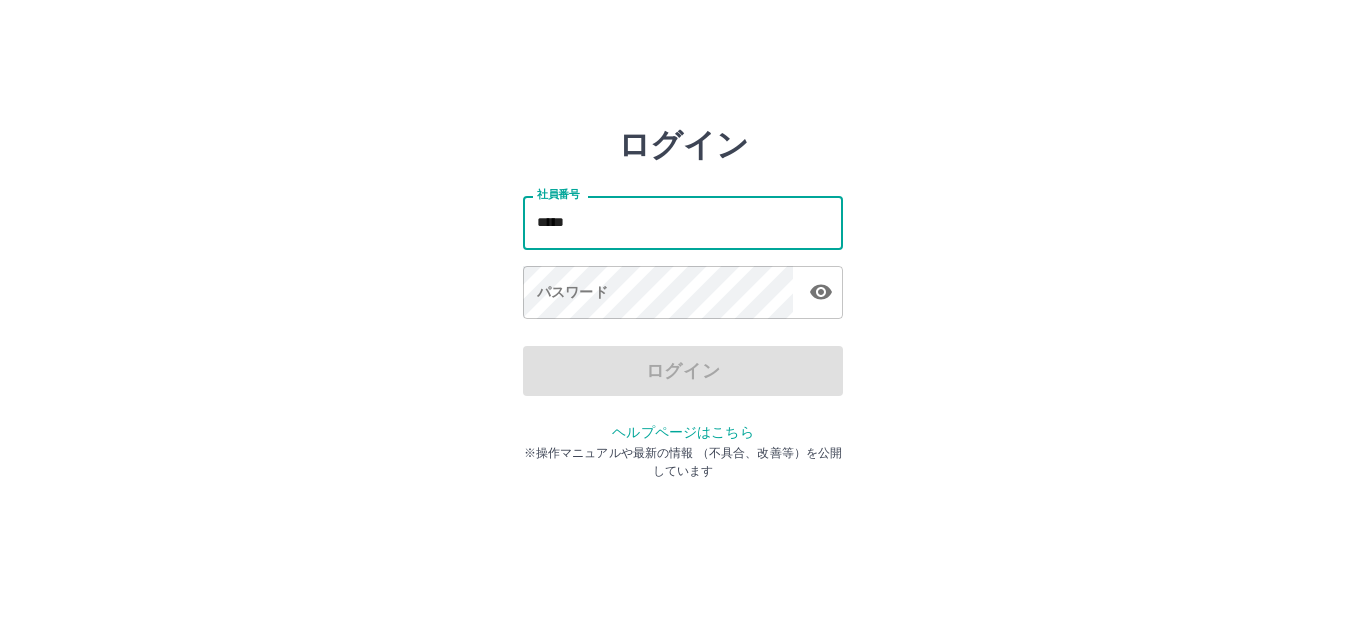 scroll, scrollTop: 0, scrollLeft: 0, axis: both 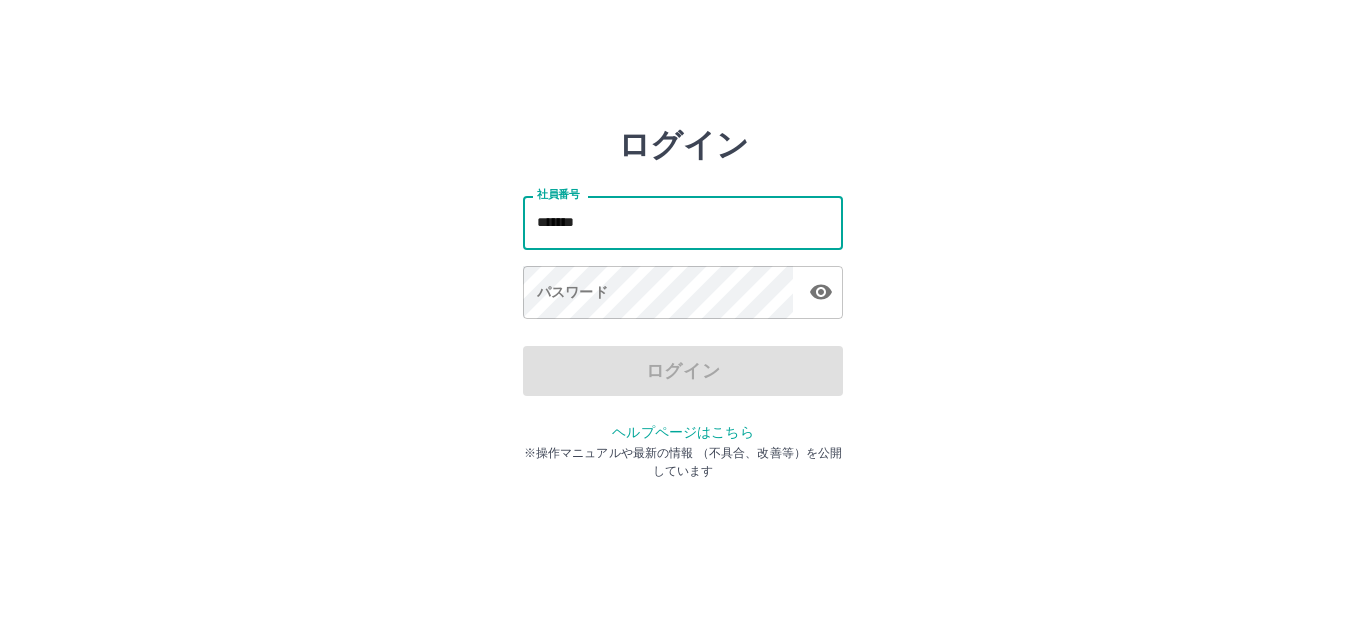 type on "*******" 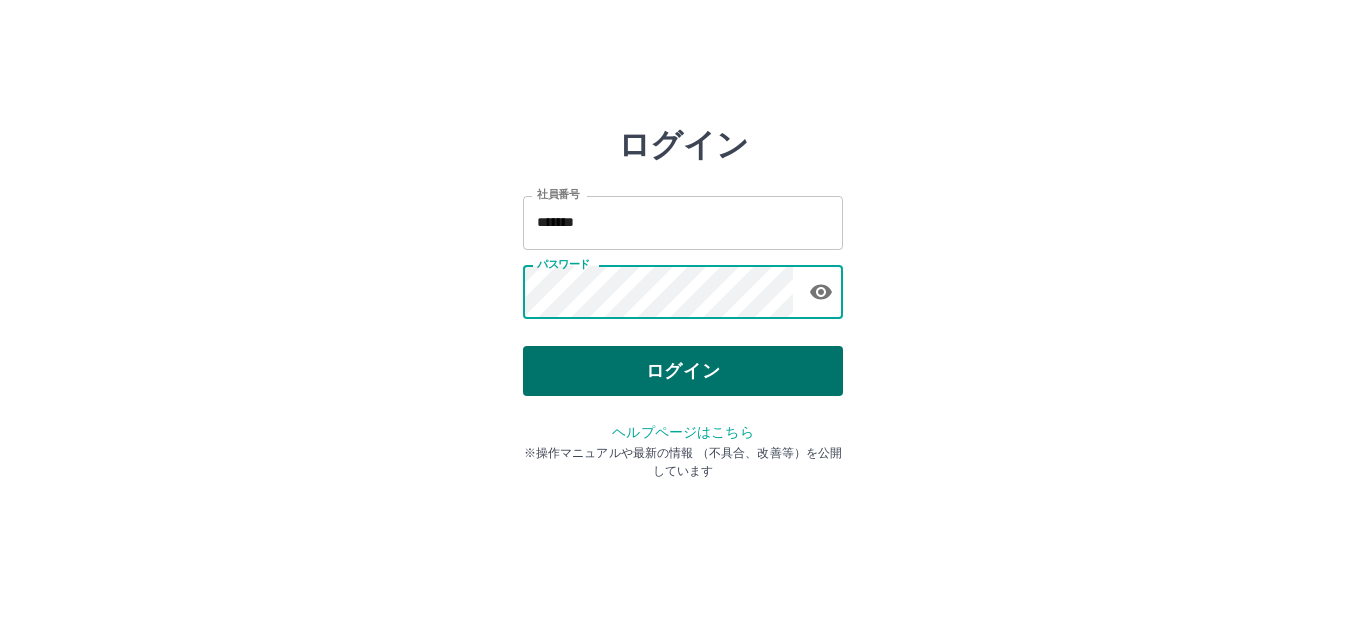 click on "ログイン" at bounding box center [683, 371] 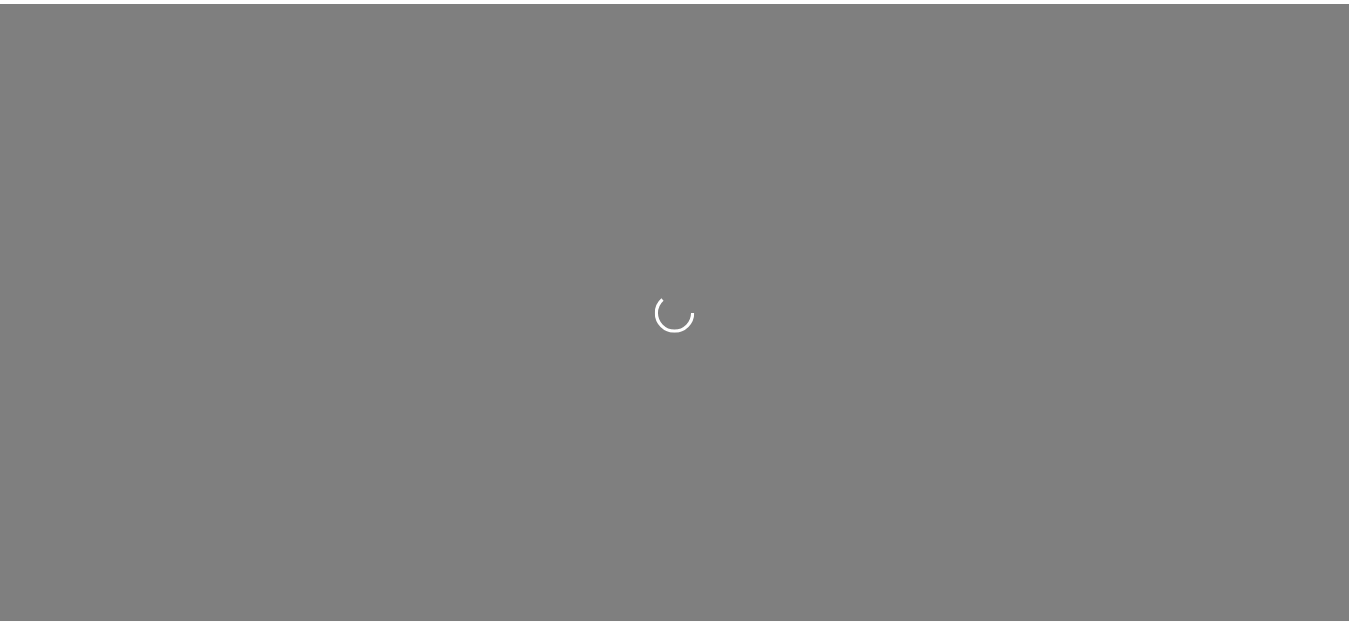 scroll, scrollTop: 0, scrollLeft: 0, axis: both 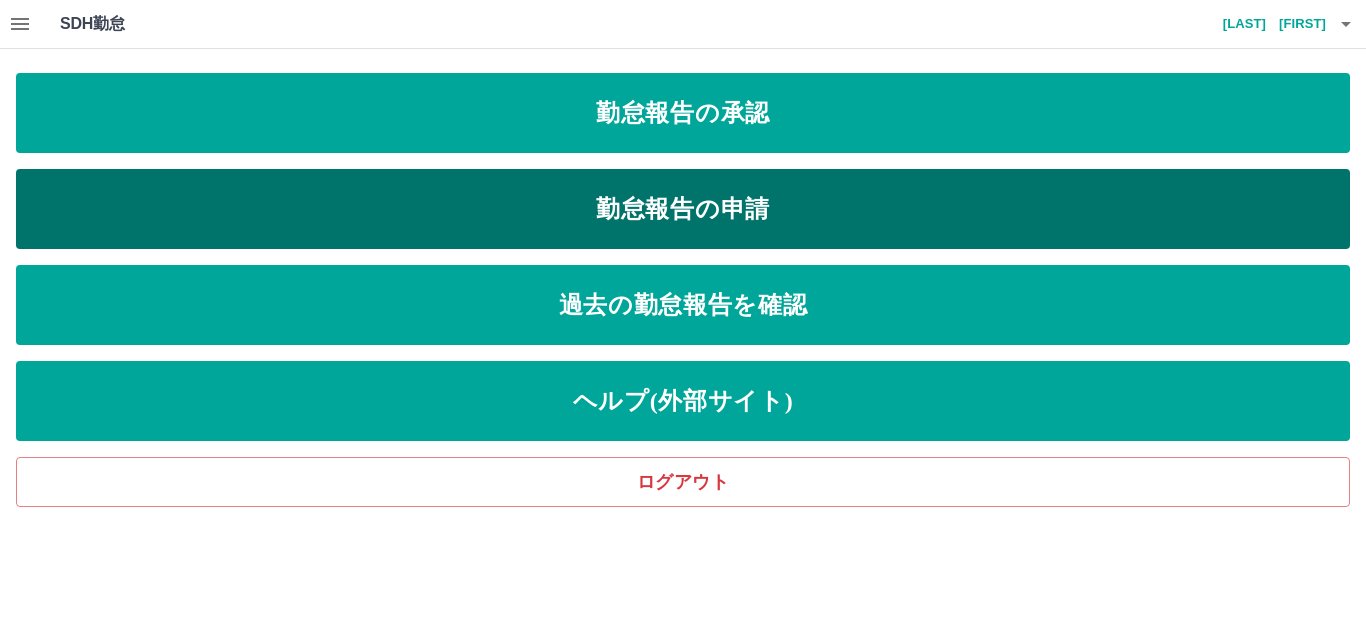 click on "勤怠報告の申請" at bounding box center [683, 113] 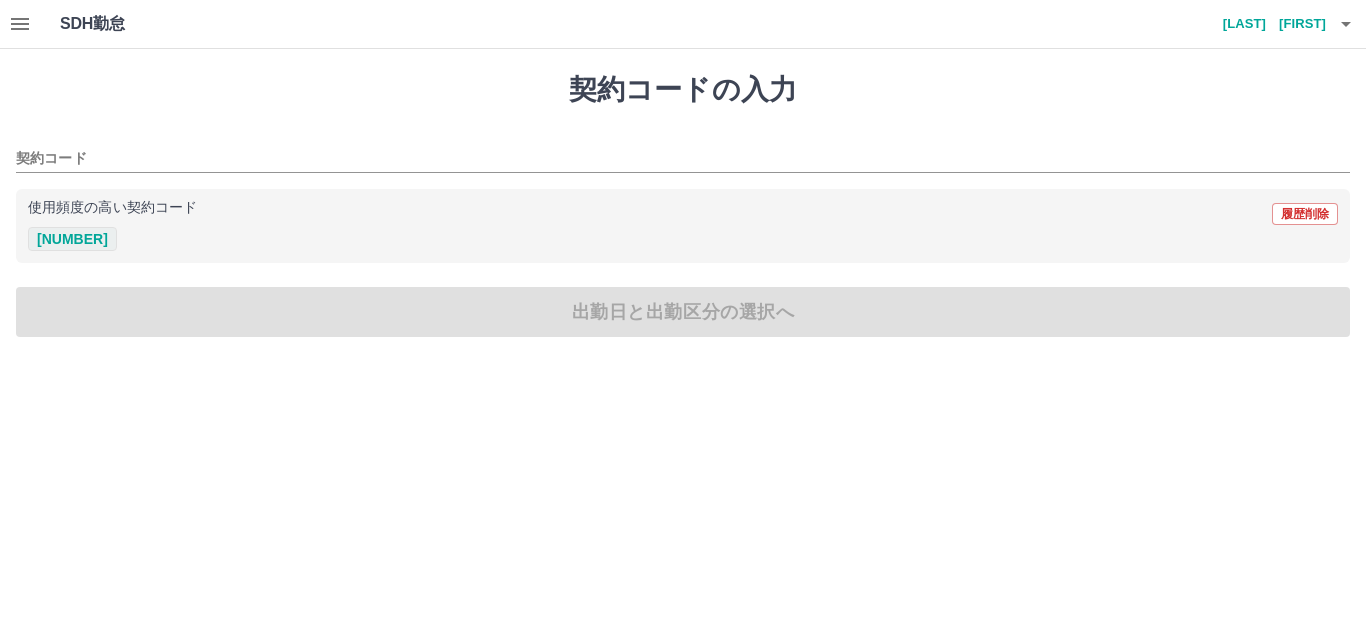 click on "[NUMBER]" at bounding box center (72, 239) 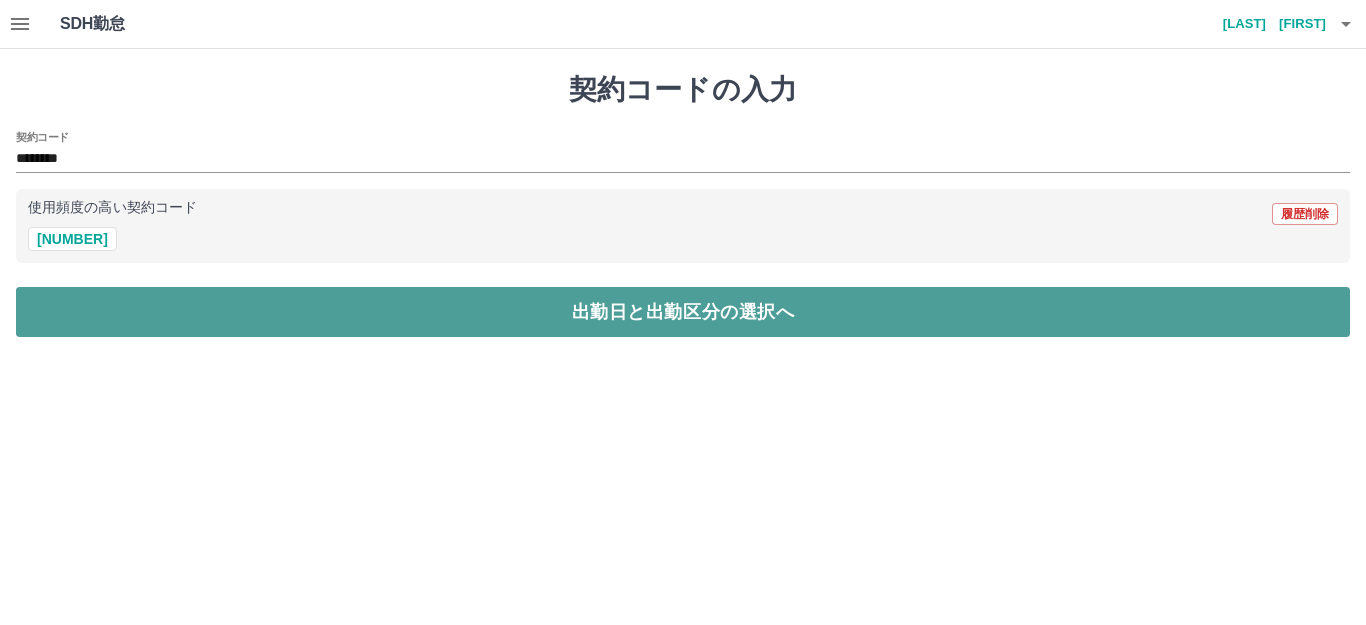 click on "出勤日と出勤区分の選択へ" at bounding box center (683, 312) 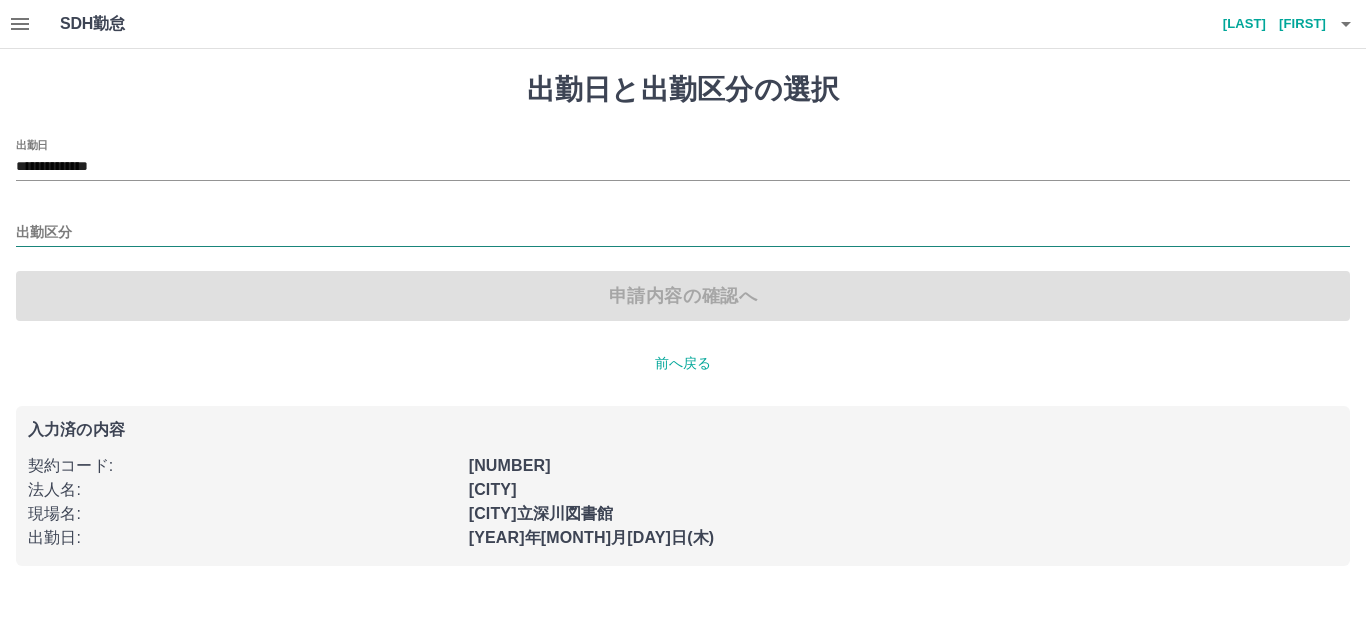 drag, startPoint x: 135, startPoint y: 231, endPoint x: 115, endPoint y: 235, distance: 20.396078 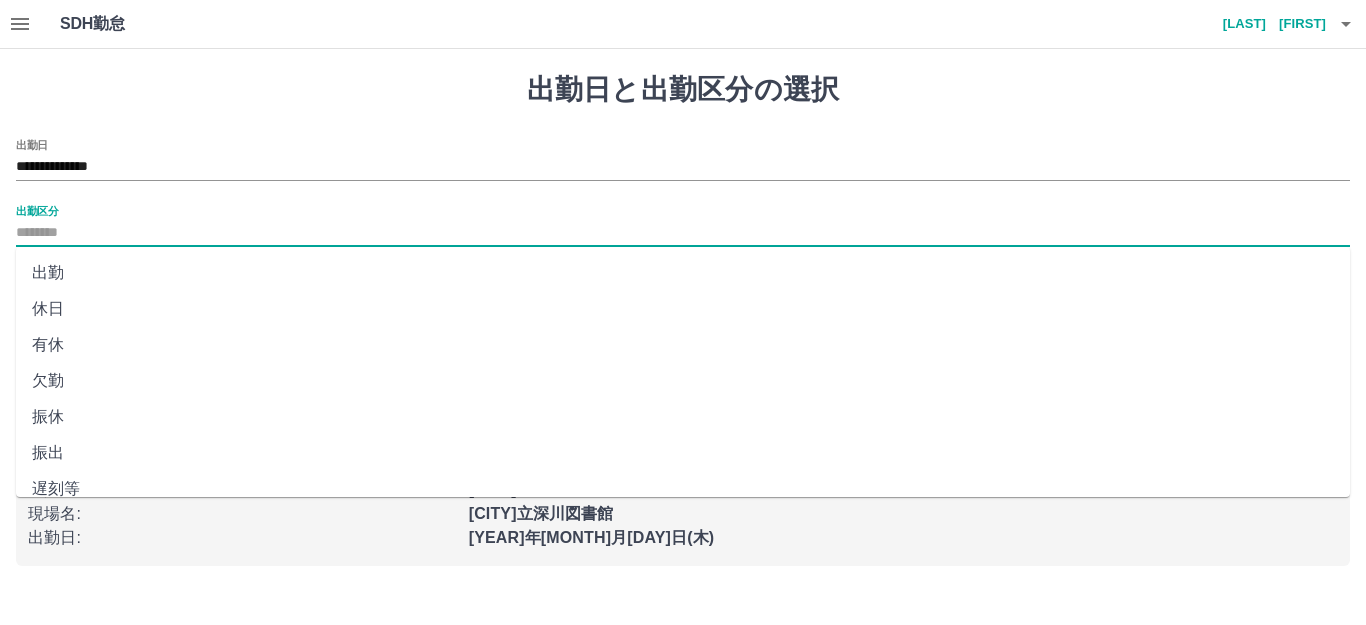 click on "出勤" at bounding box center [683, 273] 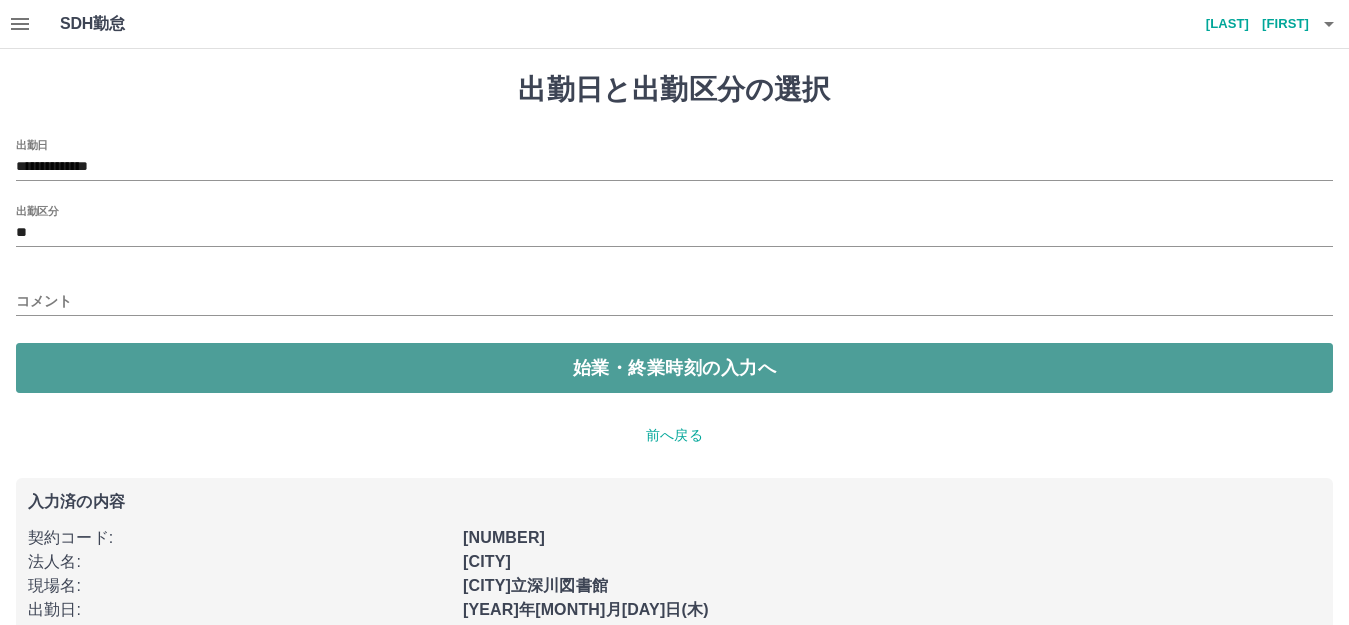 drag, startPoint x: 665, startPoint y: 373, endPoint x: 662, endPoint y: 354, distance: 19.235384 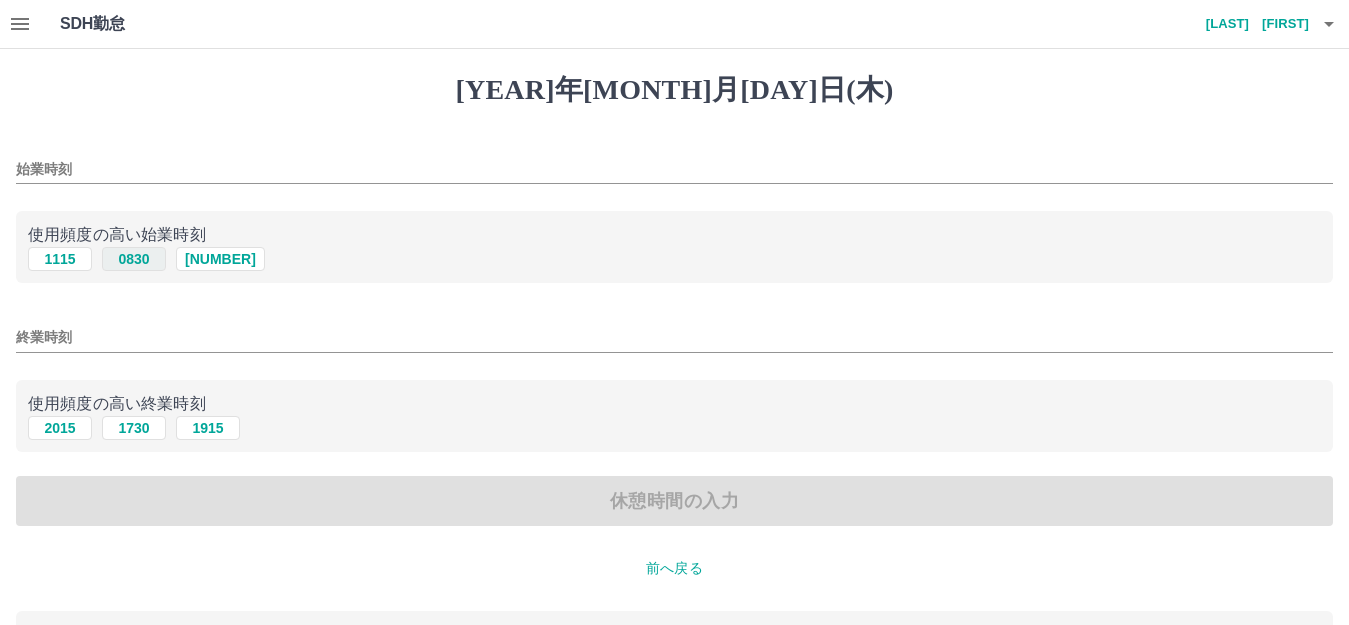 click on "0830" at bounding box center (134, 259) 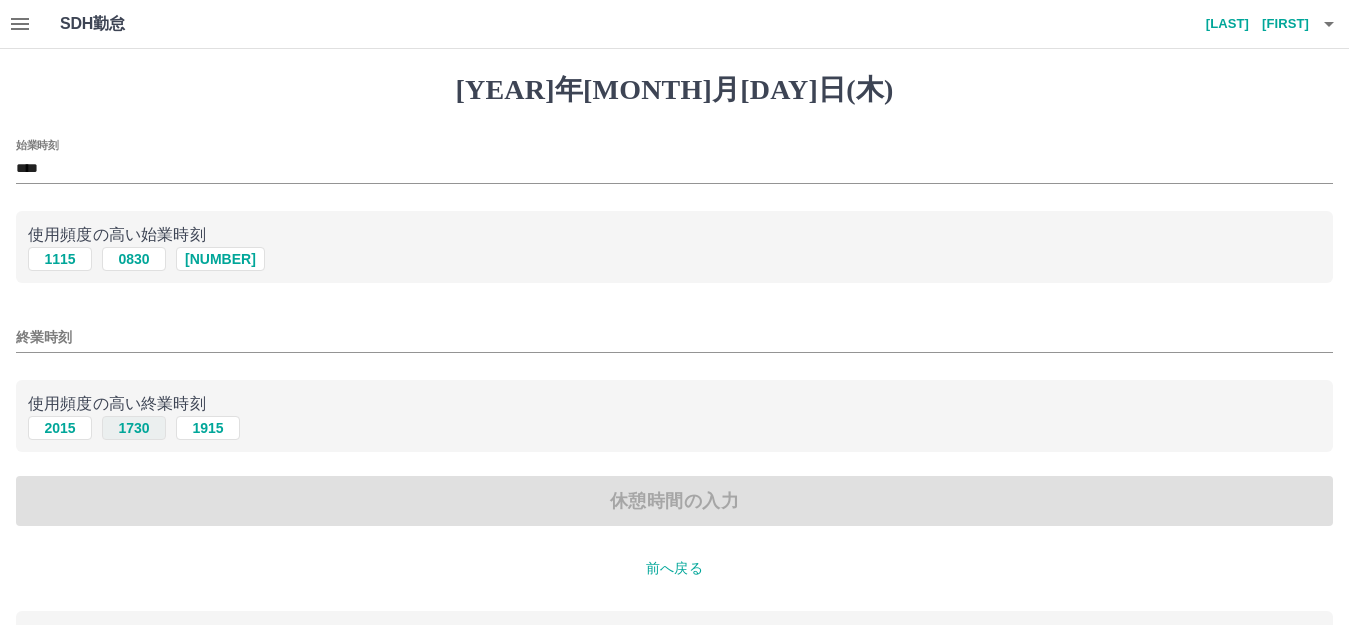 click on "1730" at bounding box center [134, 259] 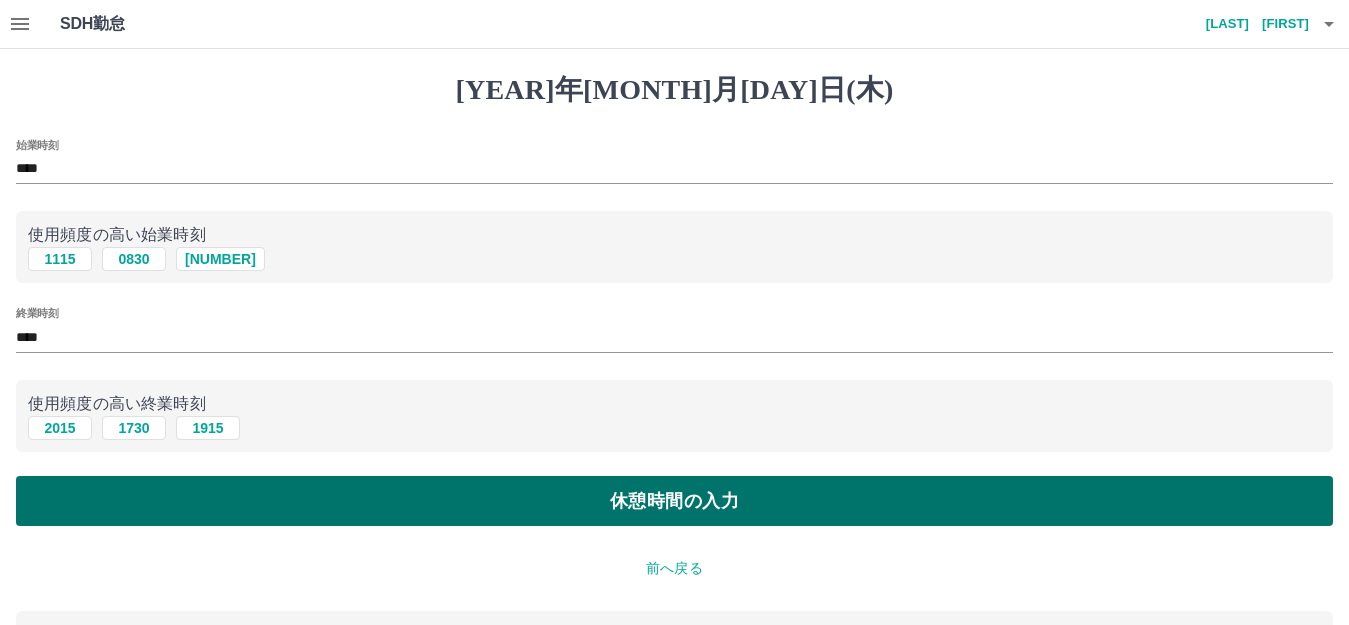 click on "休憩時間の入力" at bounding box center [674, 501] 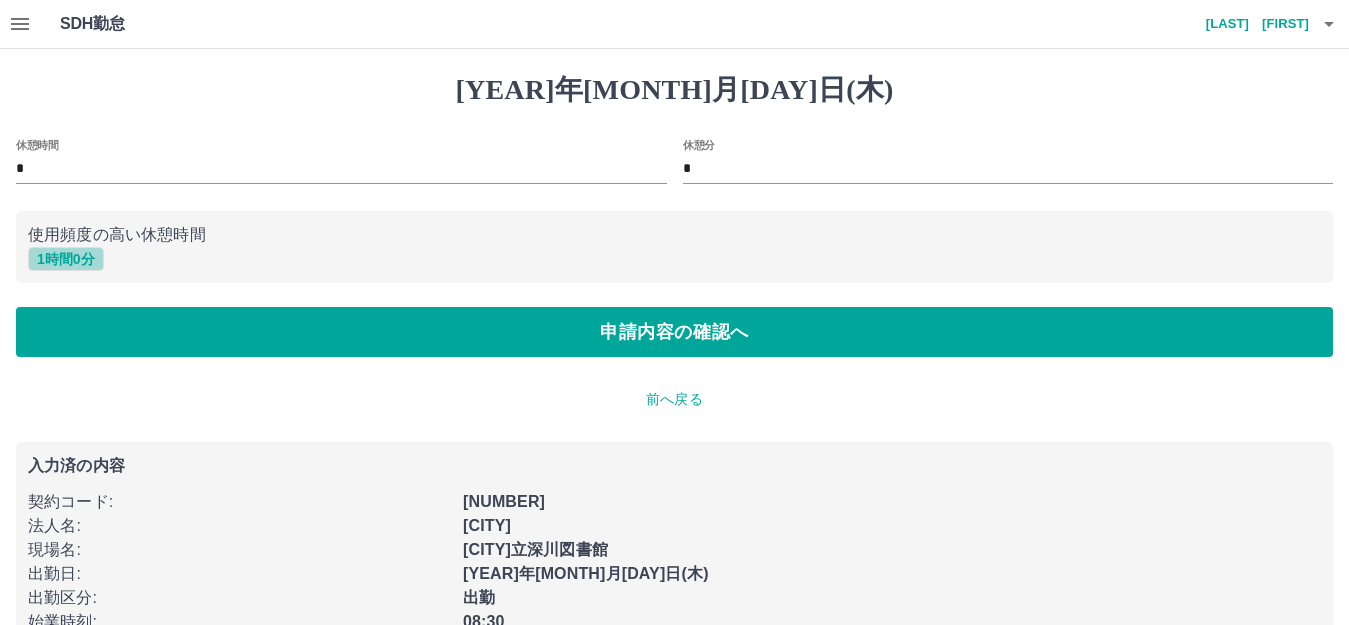 click on "1 時間 0 分" at bounding box center [66, 259] 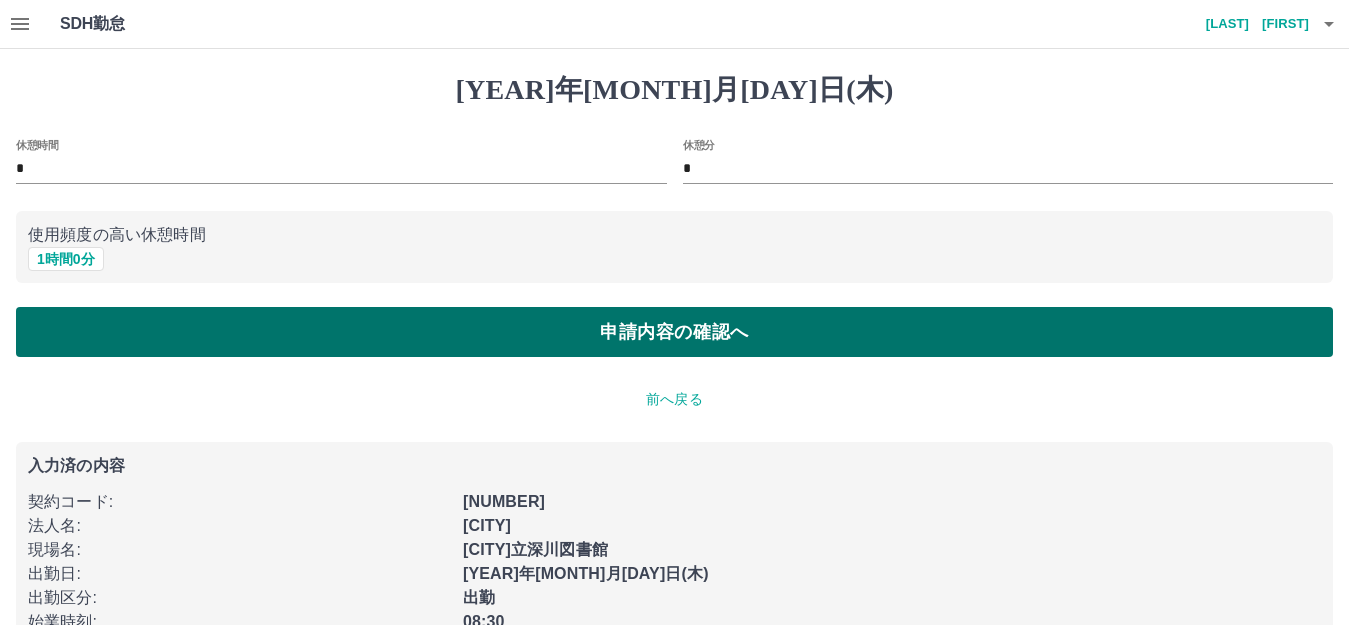 click on "申請内容の確認へ" at bounding box center (674, 332) 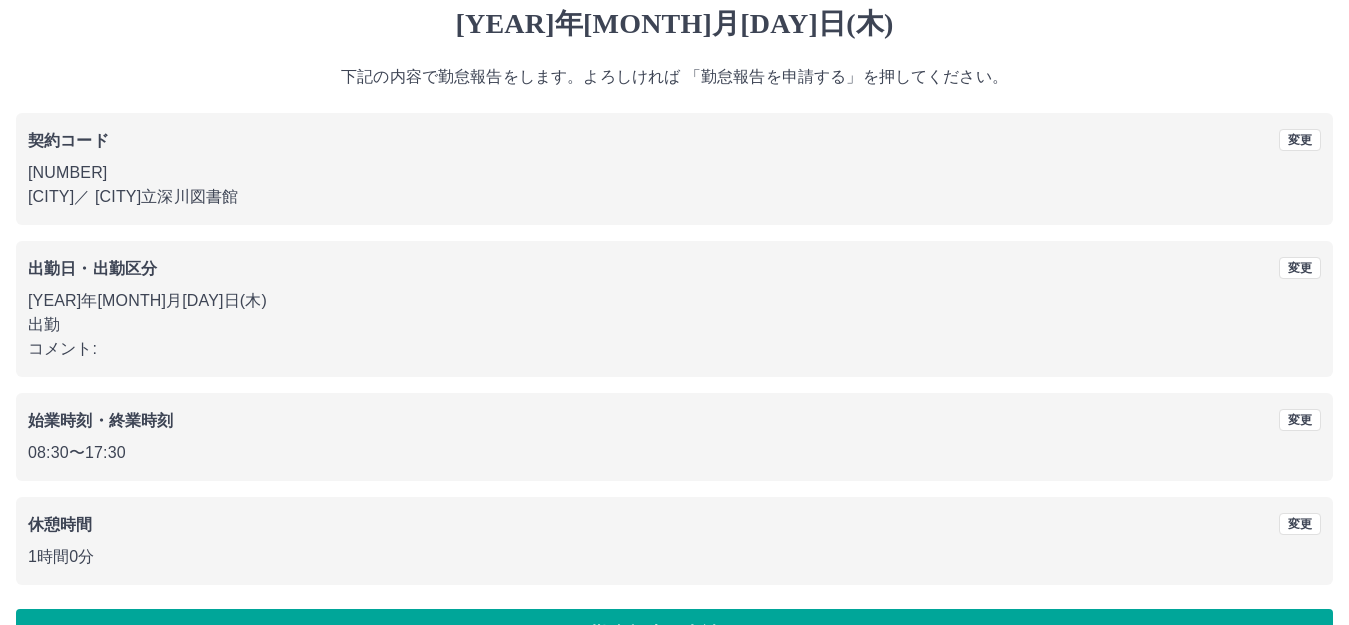 scroll, scrollTop: 124, scrollLeft: 0, axis: vertical 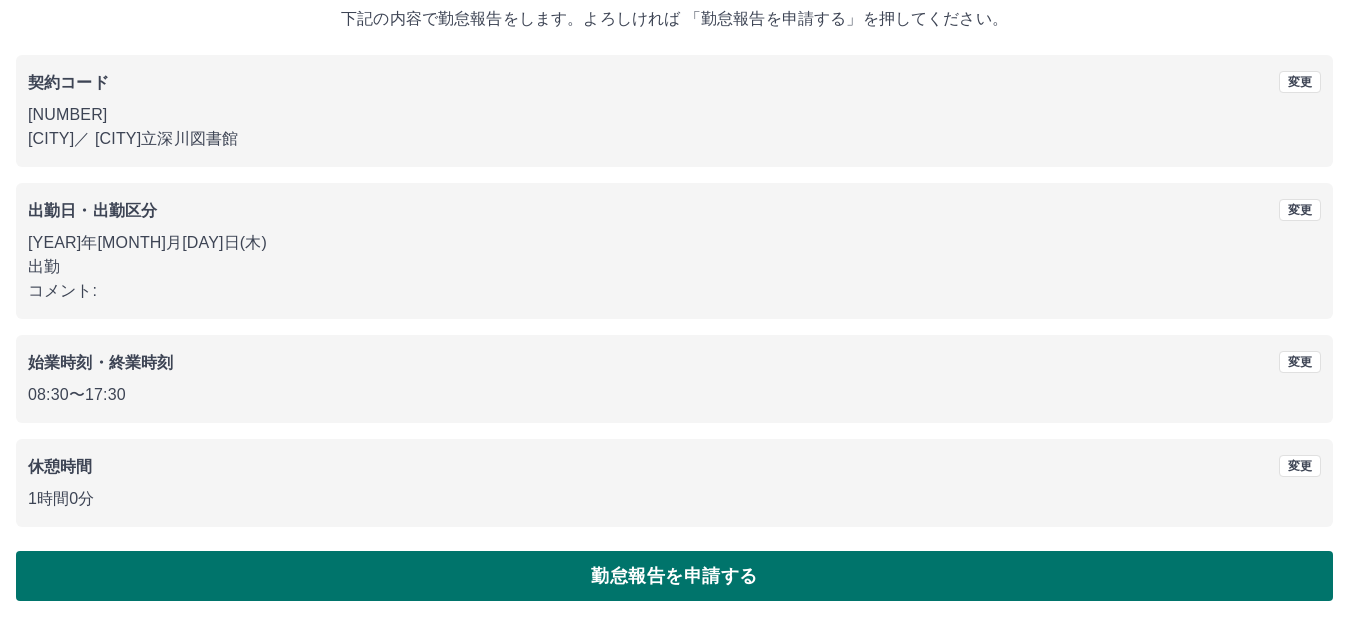 click on "勤怠報告を申請する" at bounding box center (674, 576) 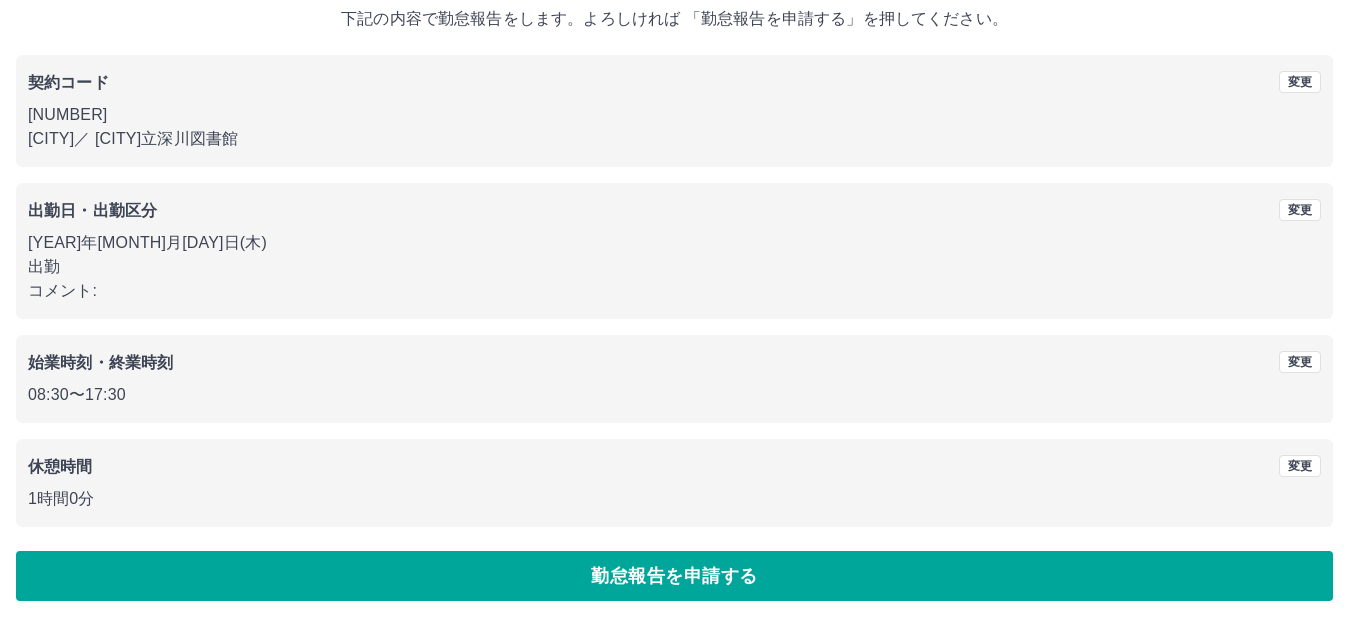 scroll, scrollTop: 0, scrollLeft: 0, axis: both 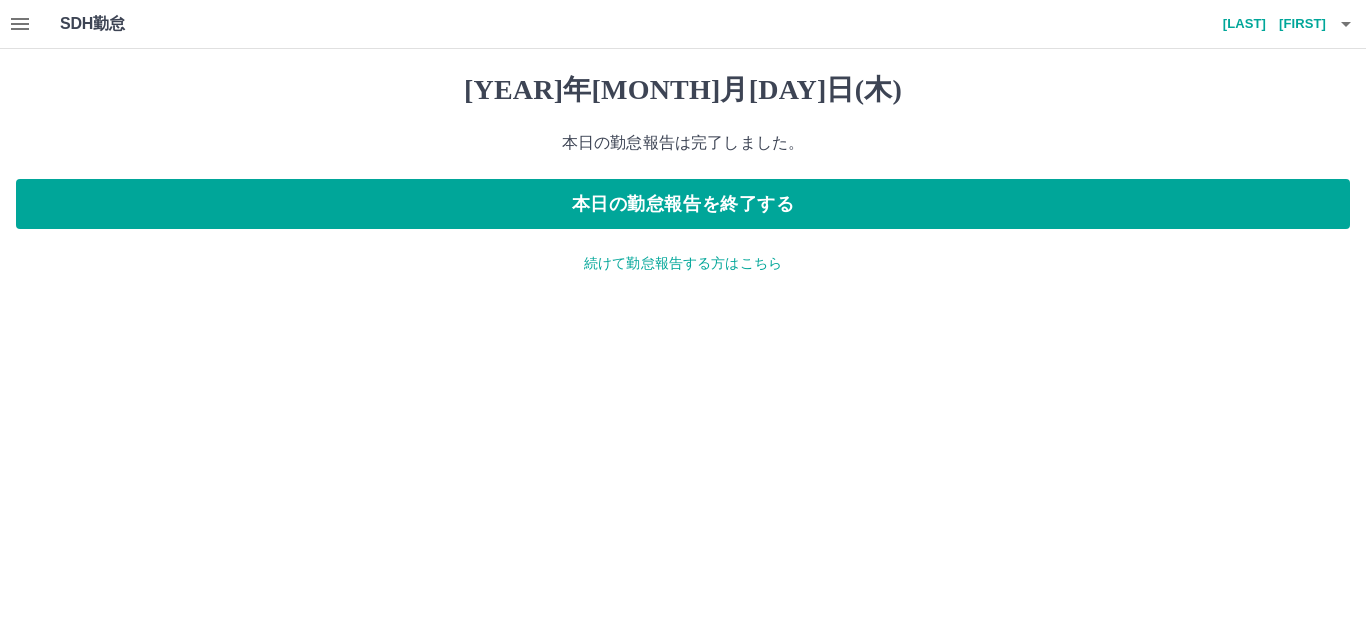 click at bounding box center [20, 24] 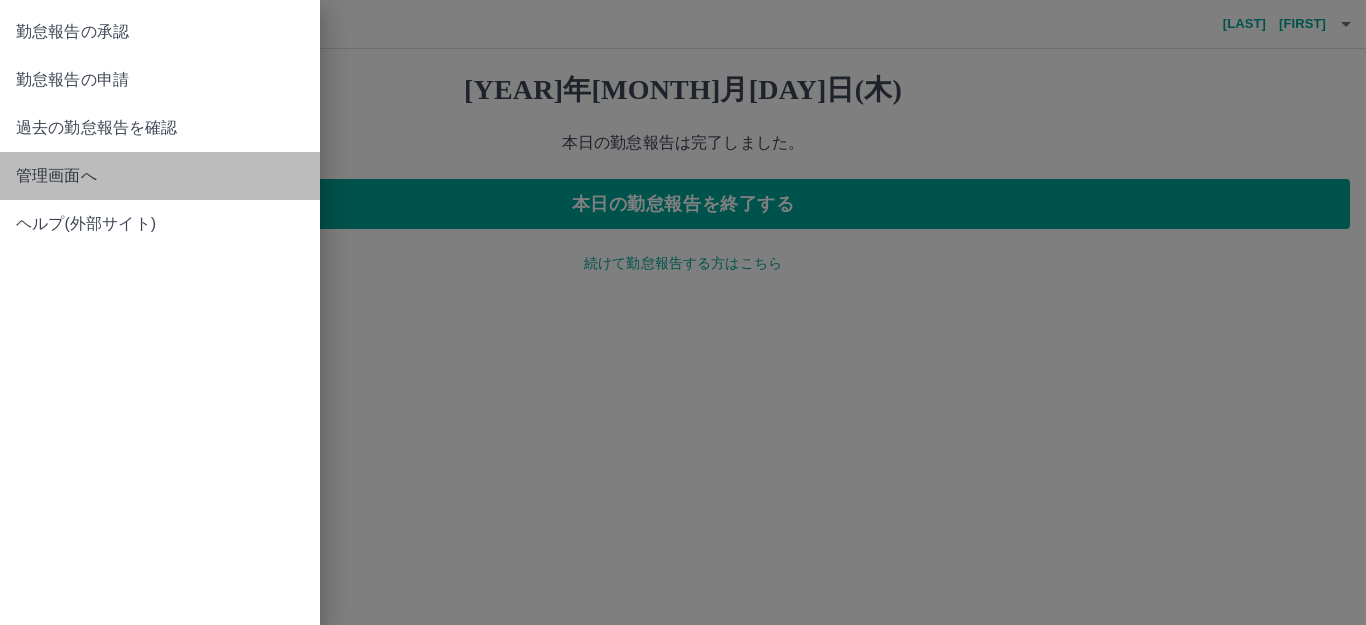 click on "管理画面へ" at bounding box center [160, 32] 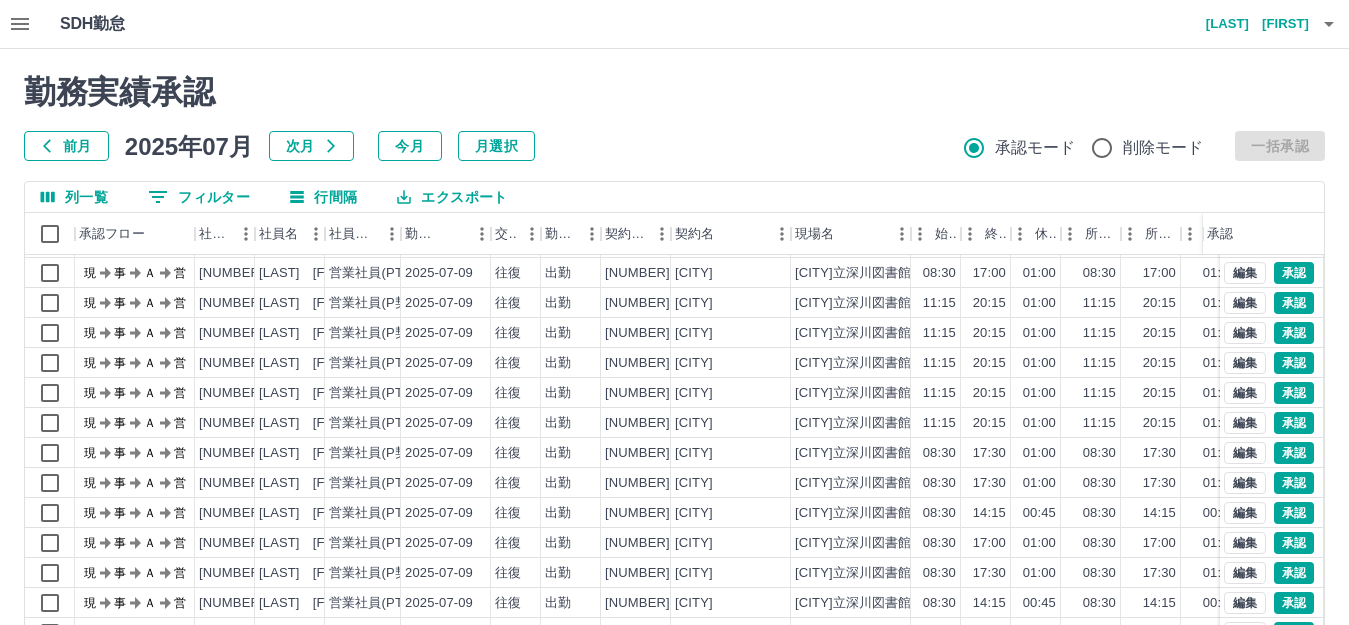 scroll, scrollTop: 104, scrollLeft: 0, axis: vertical 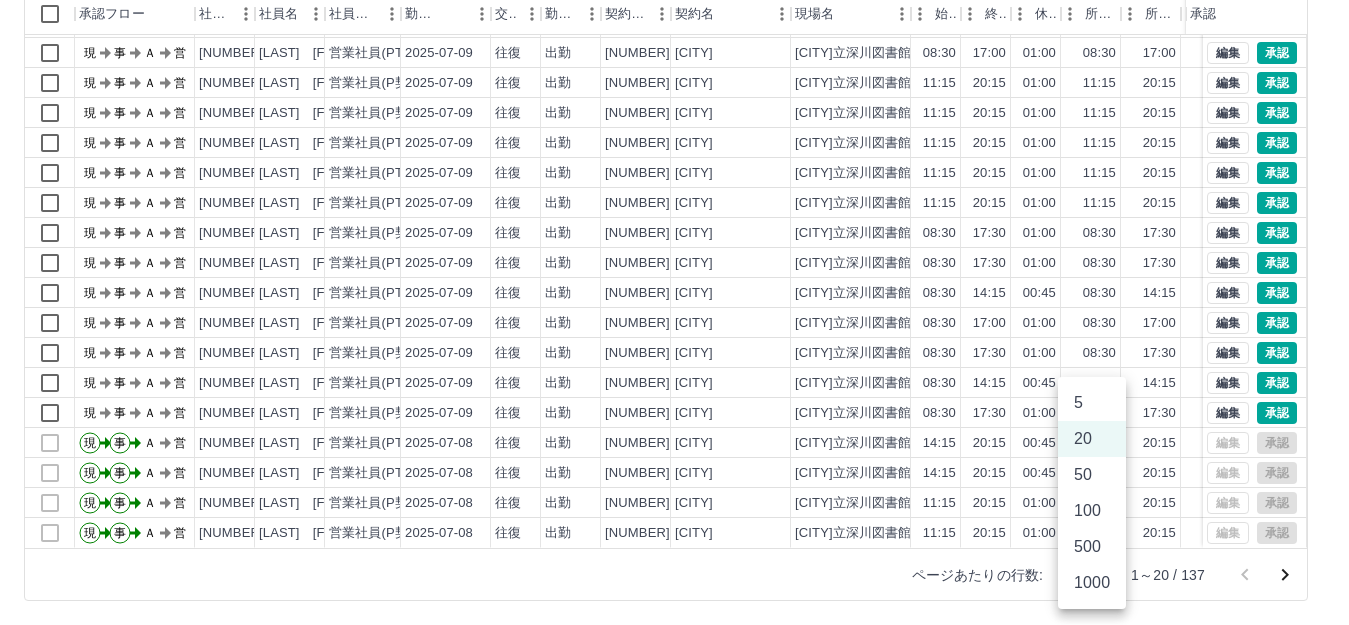 click on "SDH勤怠 [LAST]　[FIRST] 勤務実績承認 前月 [YEAR]年[MONTH]月 次月 今月 月選択 承認モード 削除モード 一括承認 列一覧 0 フィルター 行間隔 エクスポート 承認フロー 社員番号 社員名 社員区分 勤務日 交通費 勤務区分 契約コード 契約名 現場名 始業 終業 休憩 所定開始 所定終業 所定休憩 拘束 勤務 遅刻等 コメント ステータス 承認 現 事 Ａ 営 0053415 [LAST]　[FIRST] 営業社員(PT契約) [YEAR]-[MONTH]-[DAY] 往復 出勤 21015003 [CITY] [CITY]立深川図書館 14:15 20:15 00:45 14:15 20:15 00:45 06:00 05:15 00:00 現場責任者承認待 現 事 Ａ 営 0054762 [LAST]　[FIRST] 営業社員(PT契約) [YEAR]-[MONTH]-[DAY] 往復 出勤 21015003 [CITY] [CITY]立深川図書館 14:15 20:15 00:45 14:15 20:15 00:45 06:00 05:15 00:00 現場責任者承認待 現 事 Ａ 営 0012282 [LAST]　[FIRST] 営業社員(PT契約) [YEAR]-[MONTH]-[DAY] 往復 出勤 21015003 [CITY] [CITY]立深川図書館 08:30 17:00 01:00 08:30 17:00 20" at bounding box center (674, 202) 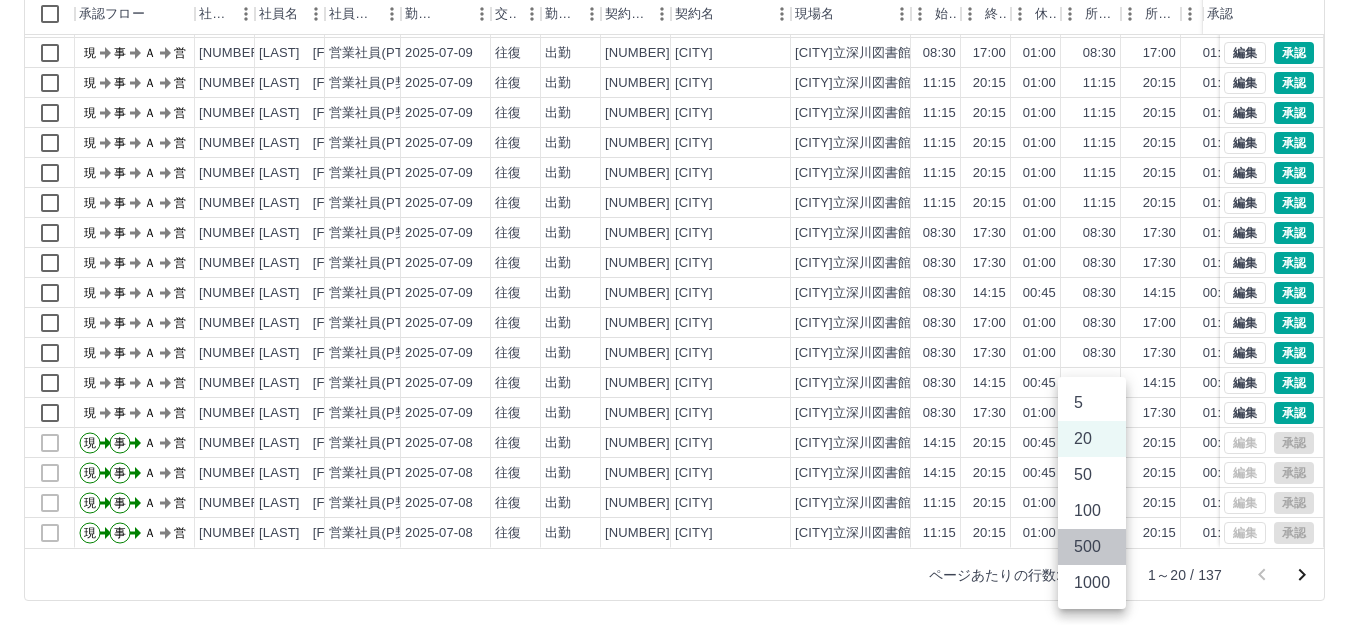 click on "500" at bounding box center [1092, 547] 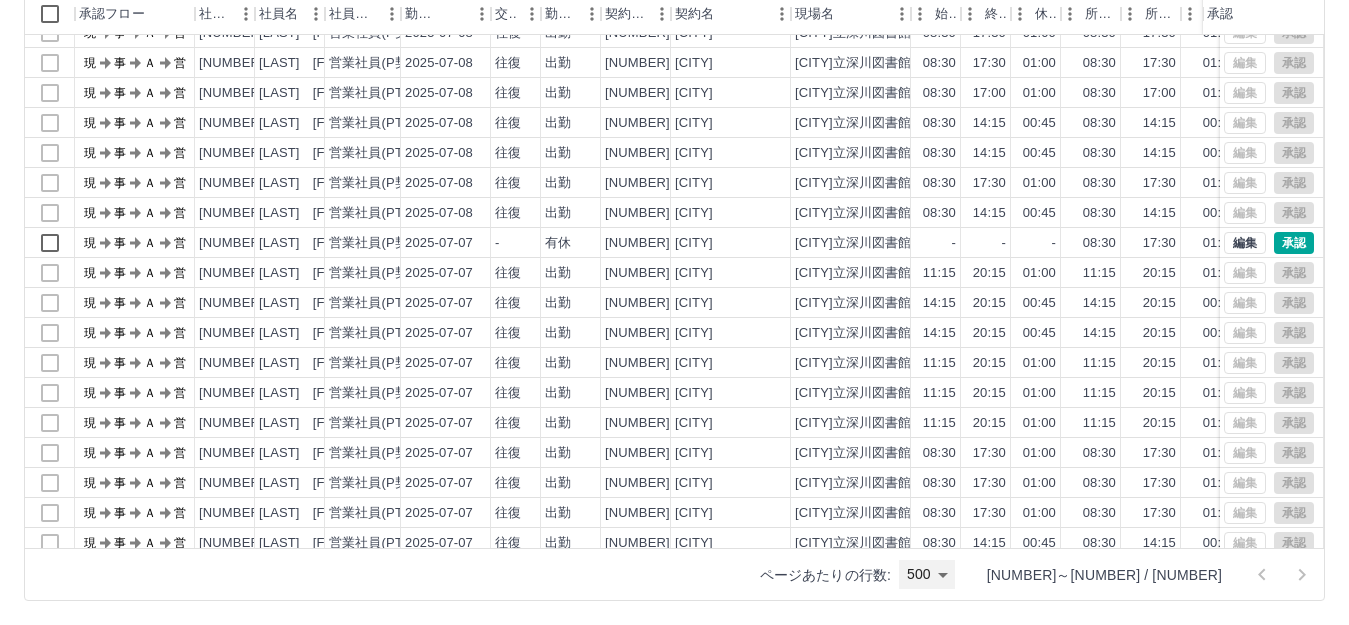 scroll, scrollTop: 514, scrollLeft: 0, axis: vertical 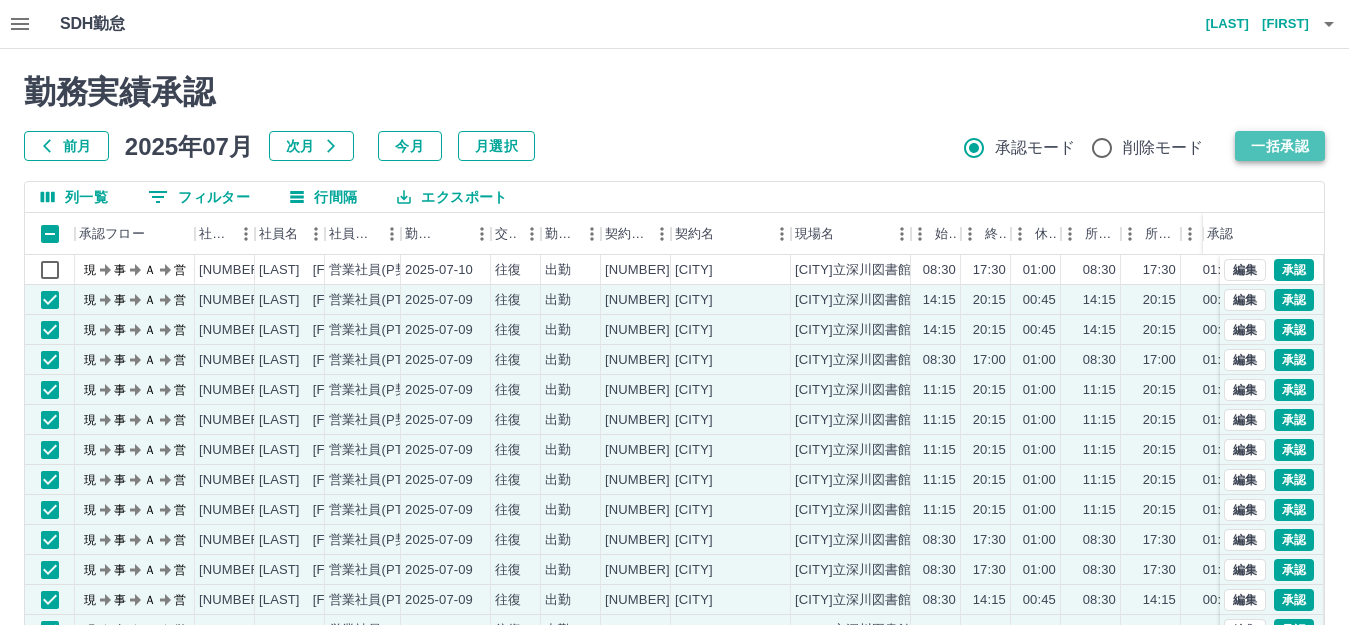 click on "一括承認" at bounding box center [1280, 146] 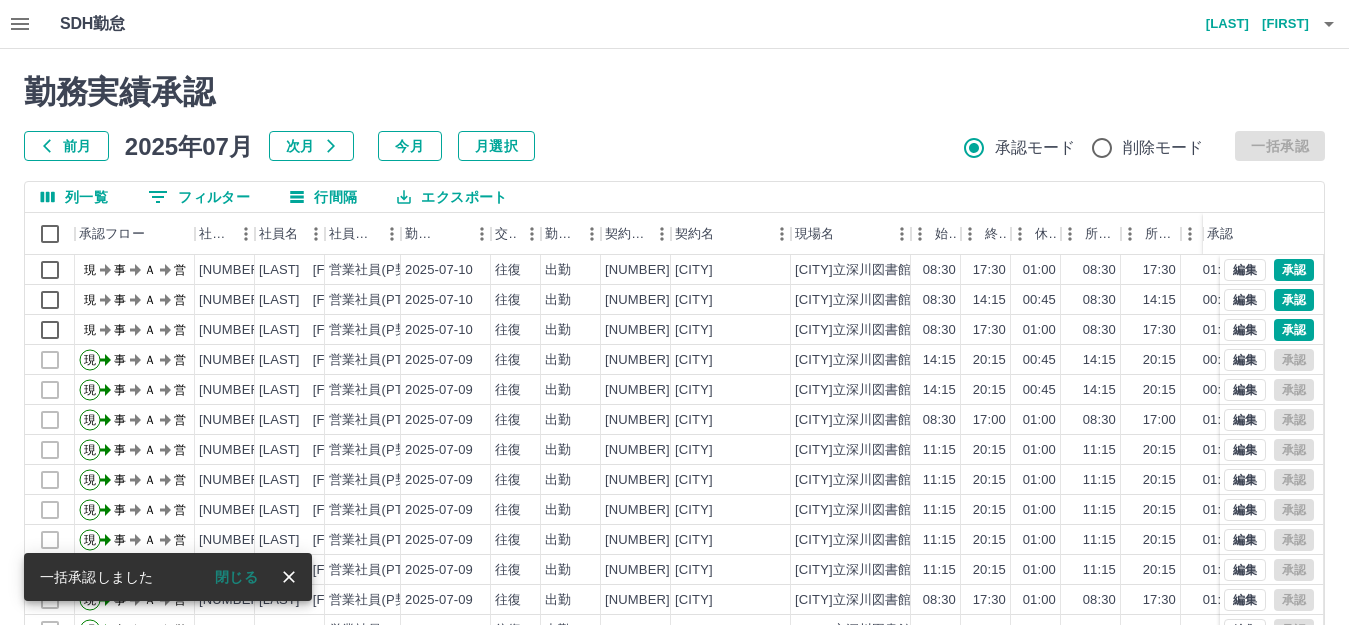 click on "閉じる" at bounding box center (236, 577) 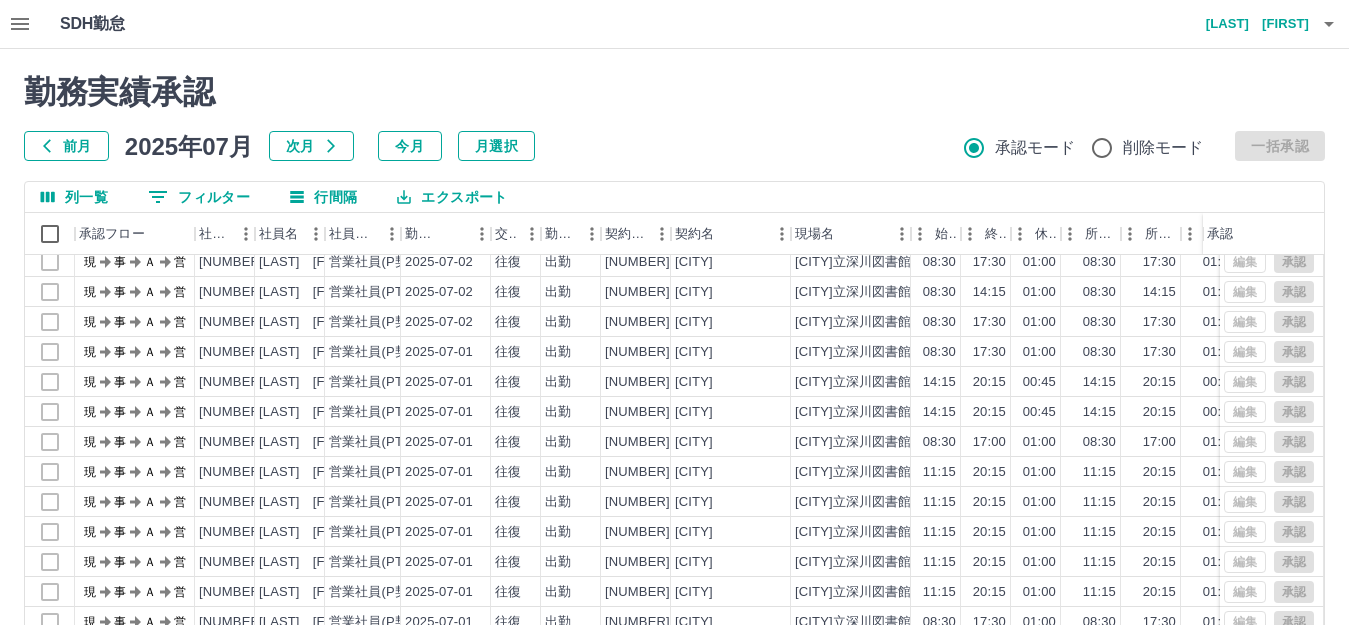 scroll, scrollTop: 3674, scrollLeft: 0, axis: vertical 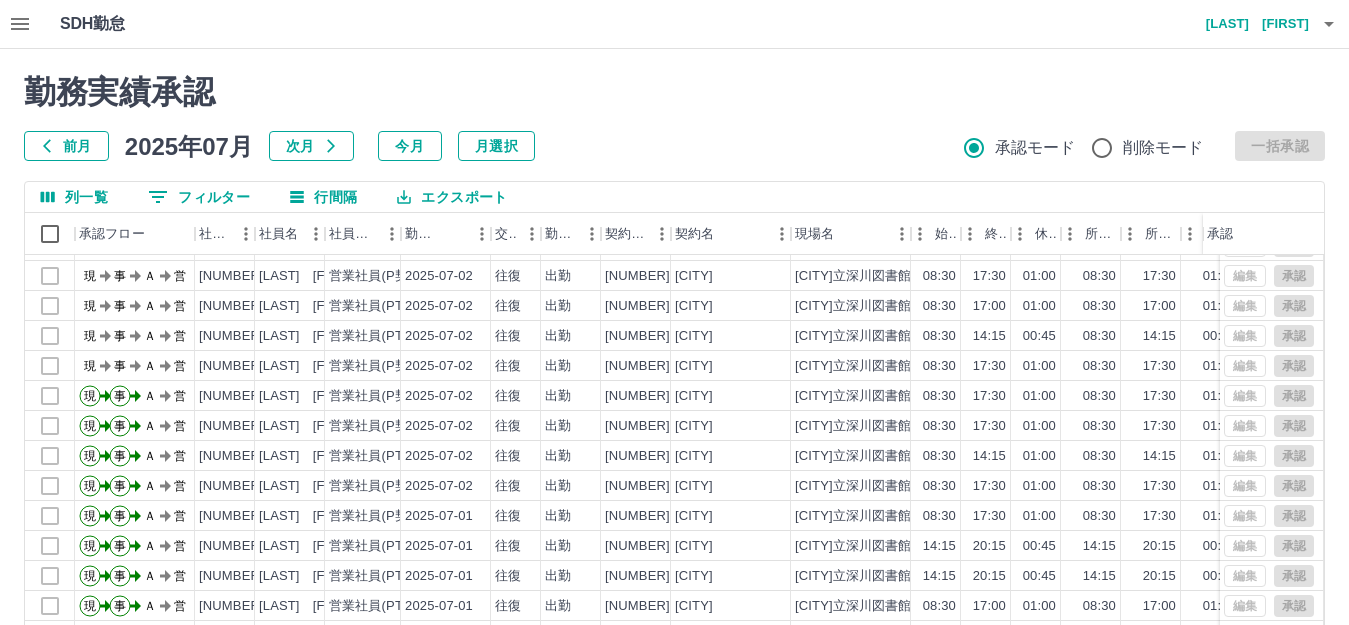 click on "[LAST]　[FIRST]" at bounding box center (1249, 24) 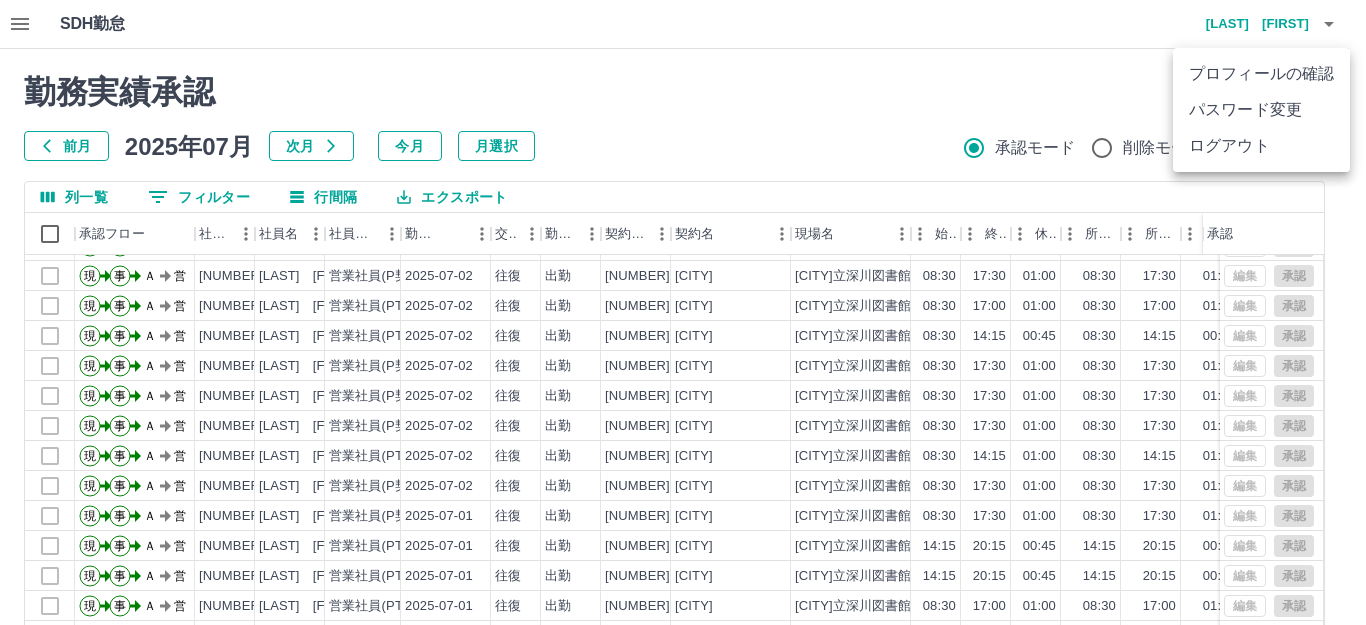 click on "ログアウト" at bounding box center (1261, 146) 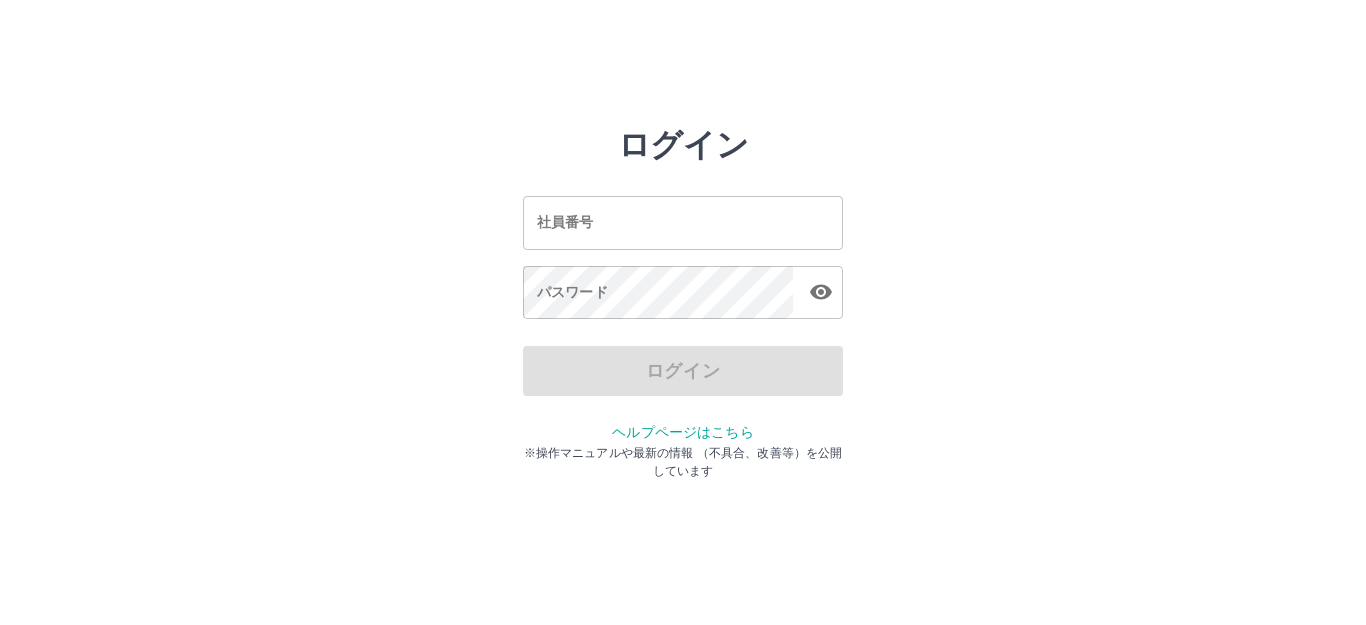 scroll, scrollTop: 0, scrollLeft: 0, axis: both 